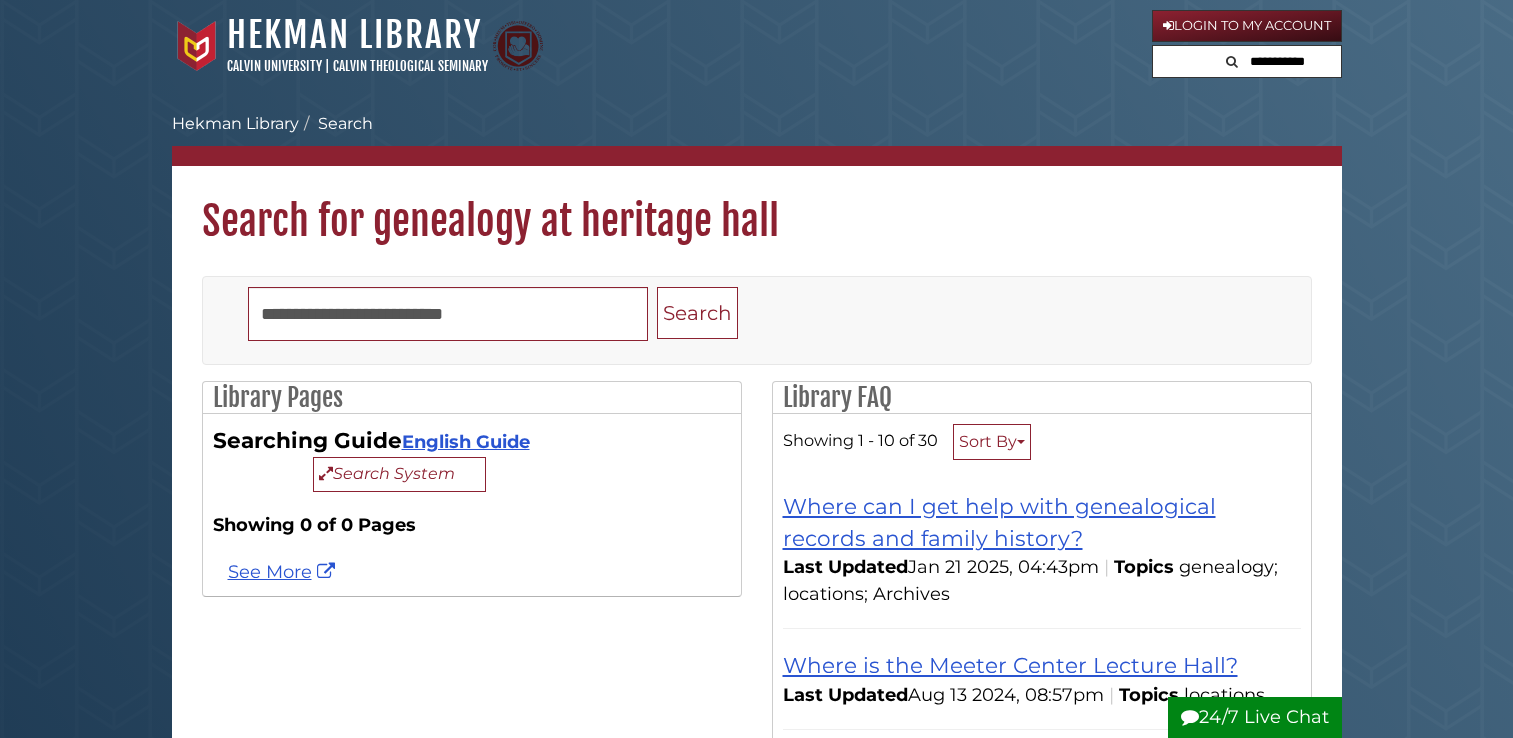 scroll, scrollTop: 0, scrollLeft: 0, axis: both 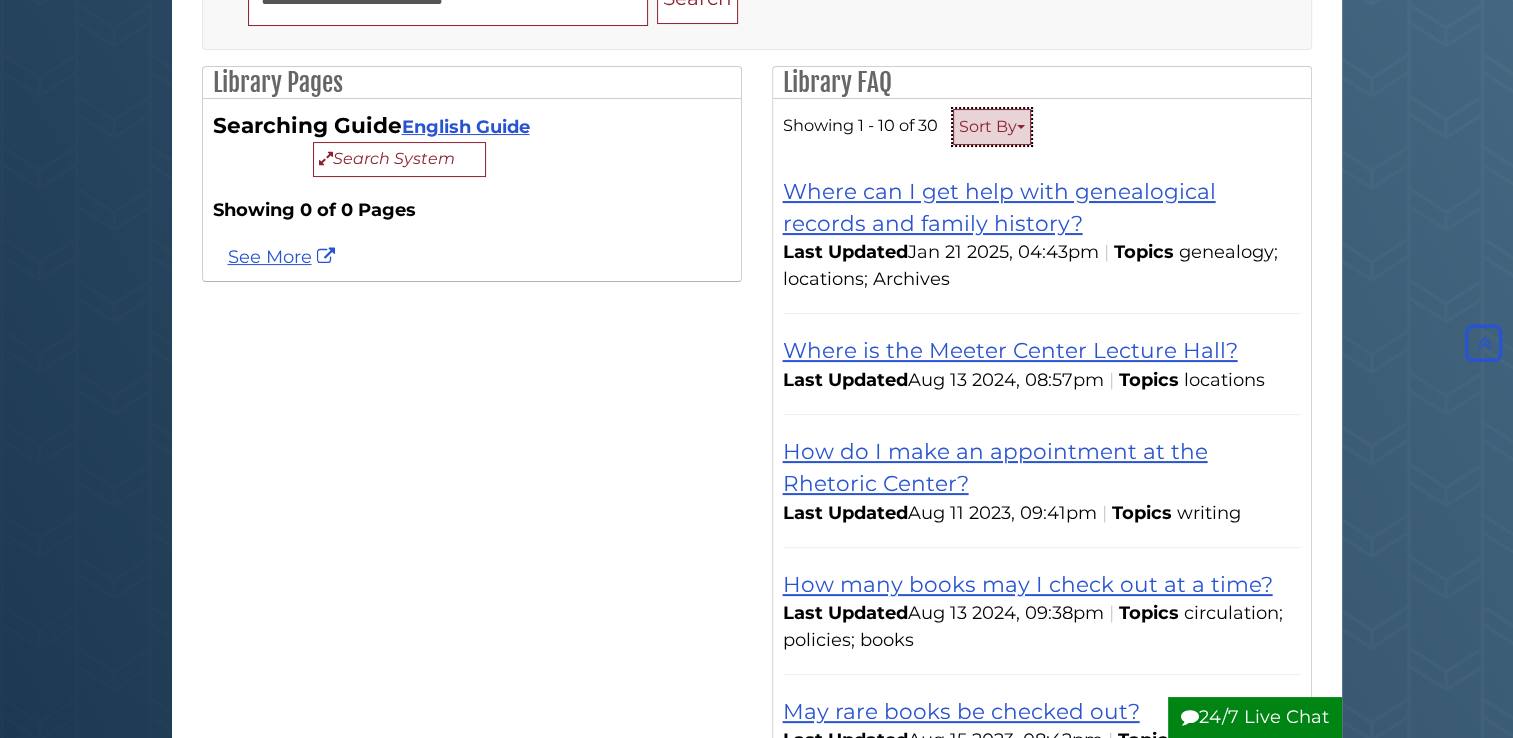 click on "Sort By" at bounding box center (992, 127) 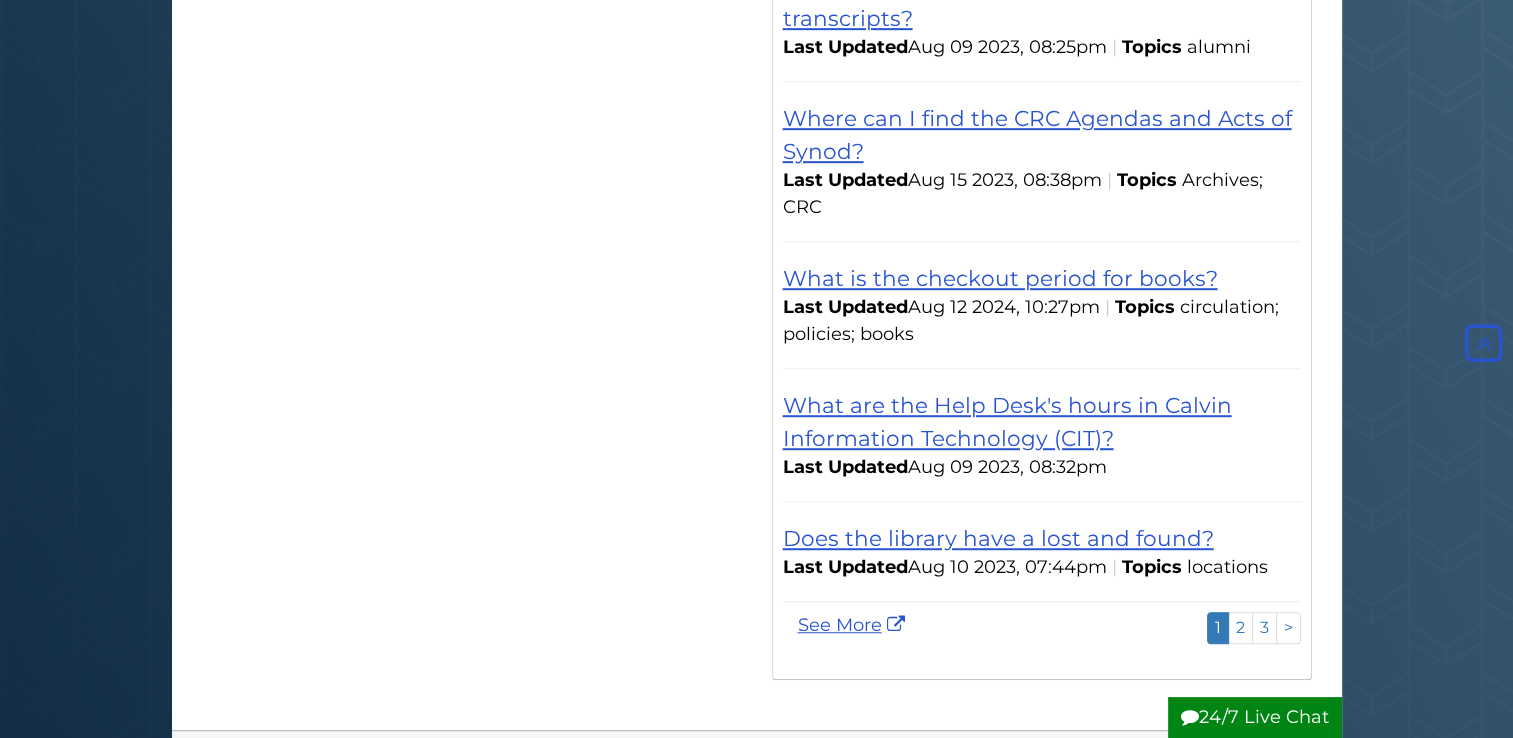 scroll, scrollTop: 1196, scrollLeft: 0, axis: vertical 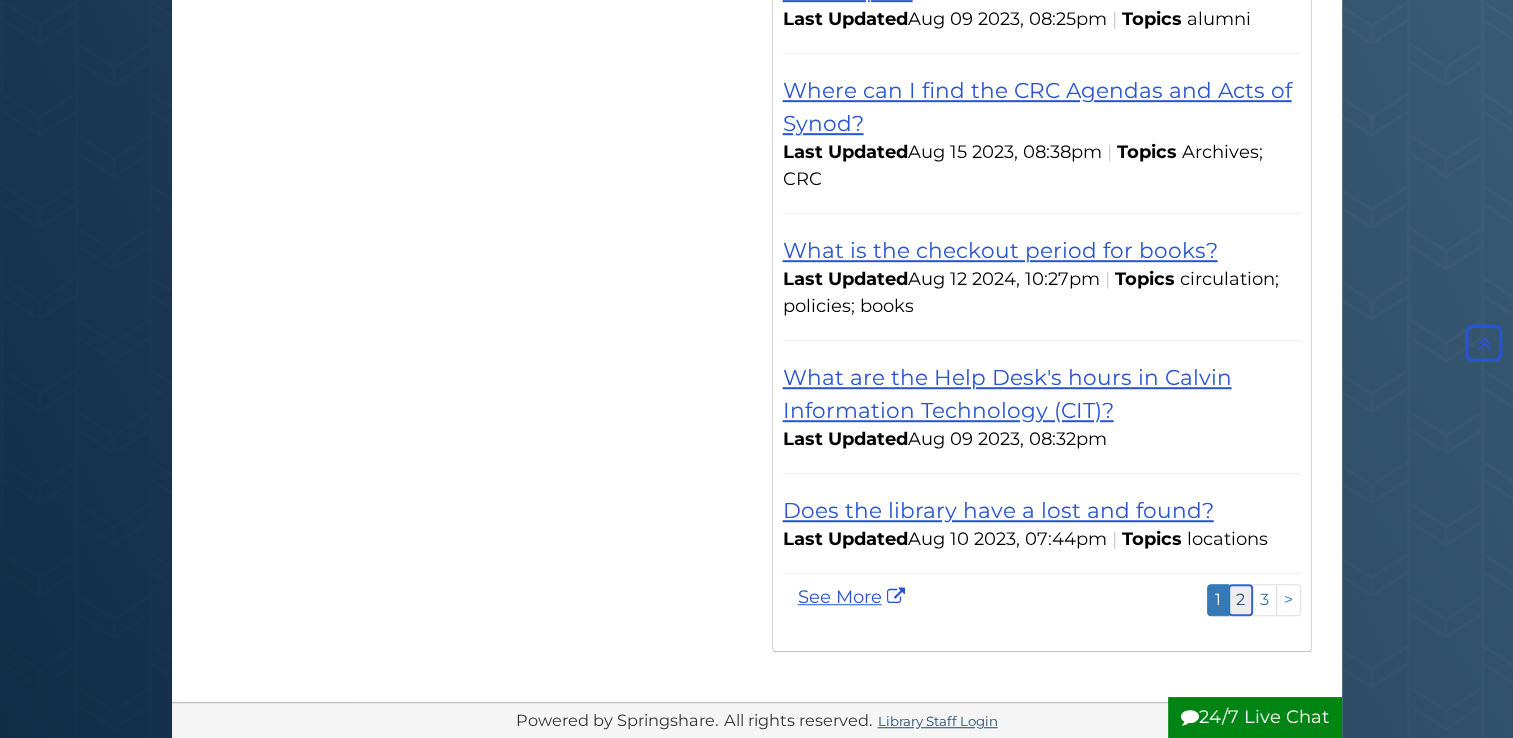 click on "2" at bounding box center (1240, 599) 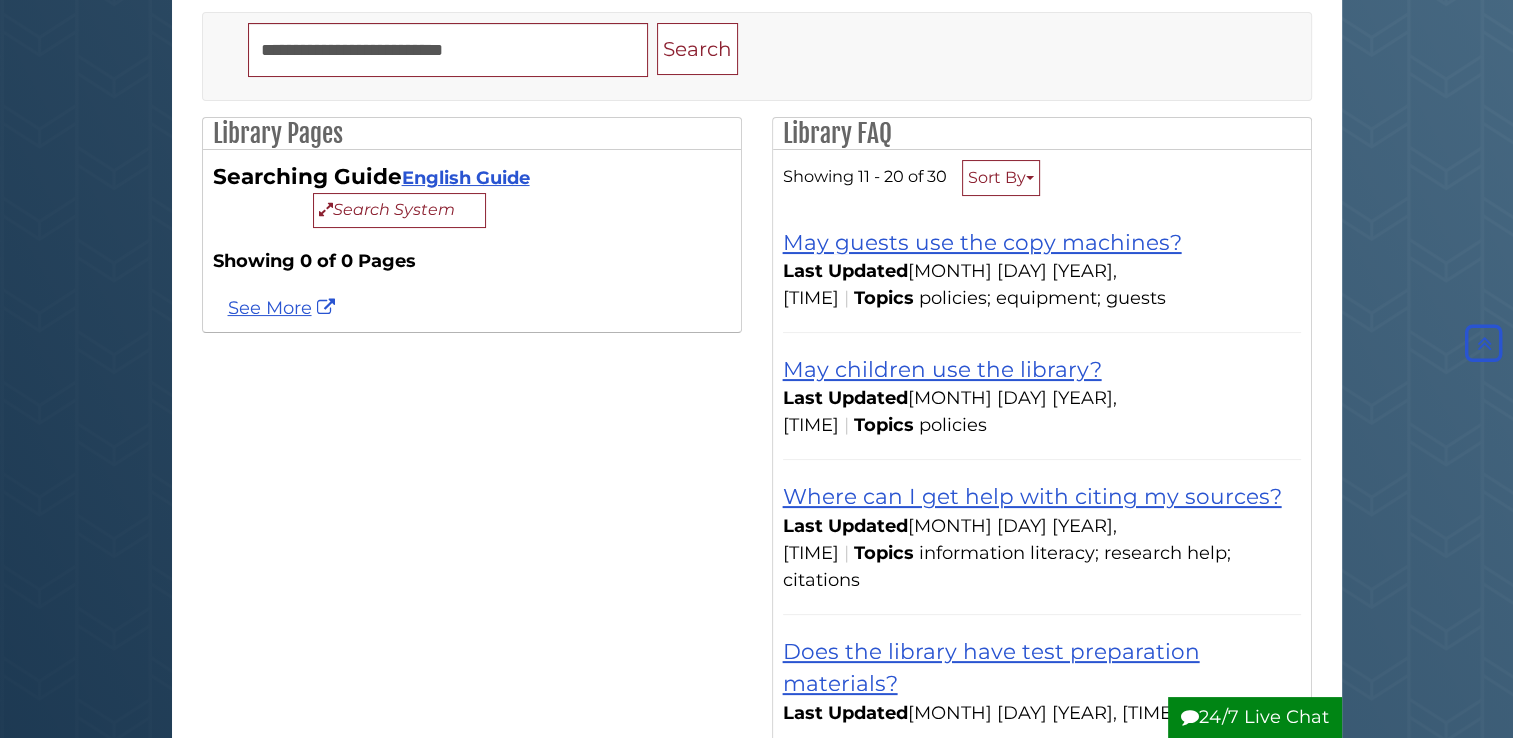 scroll, scrollTop: 263, scrollLeft: 0, axis: vertical 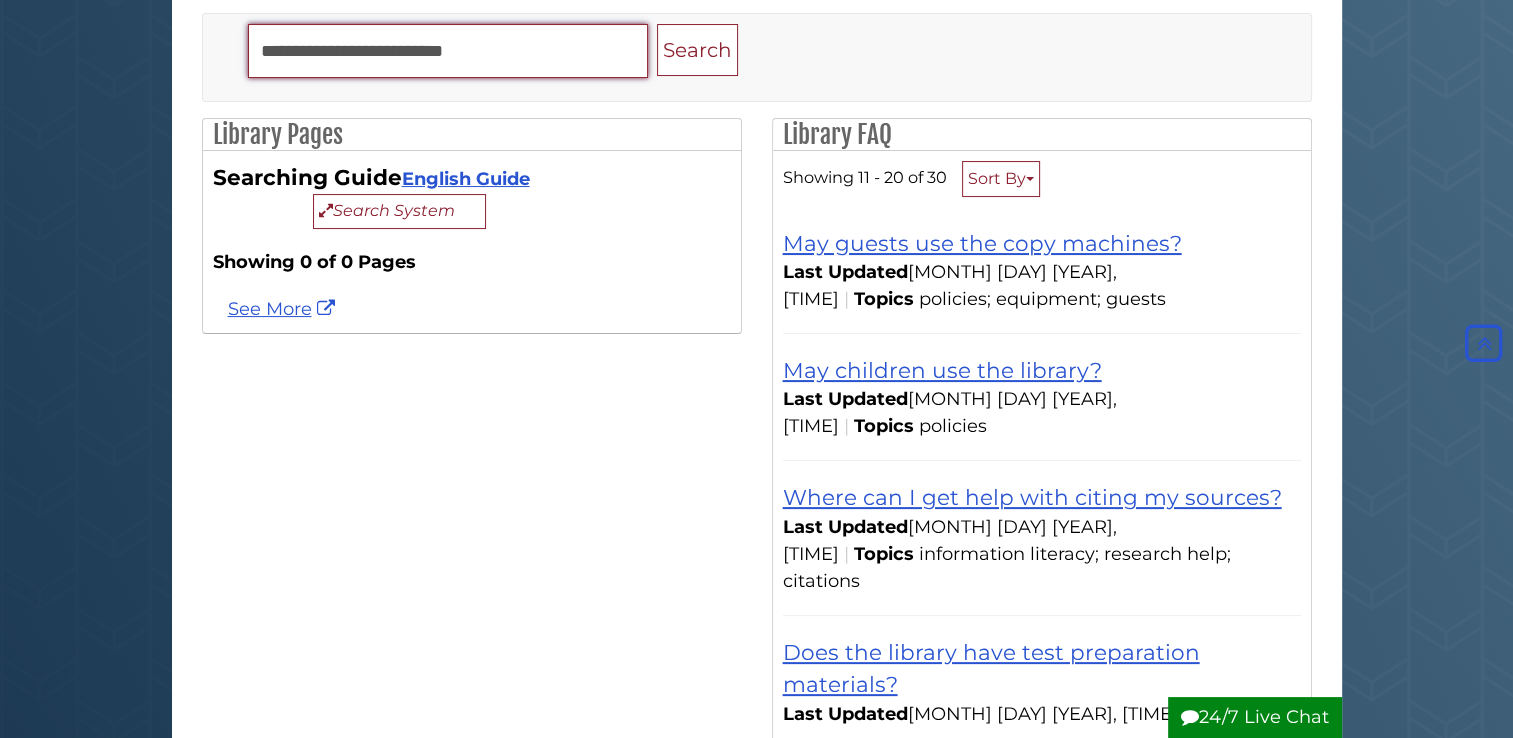 click on "**********" at bounding box center [448, 51] 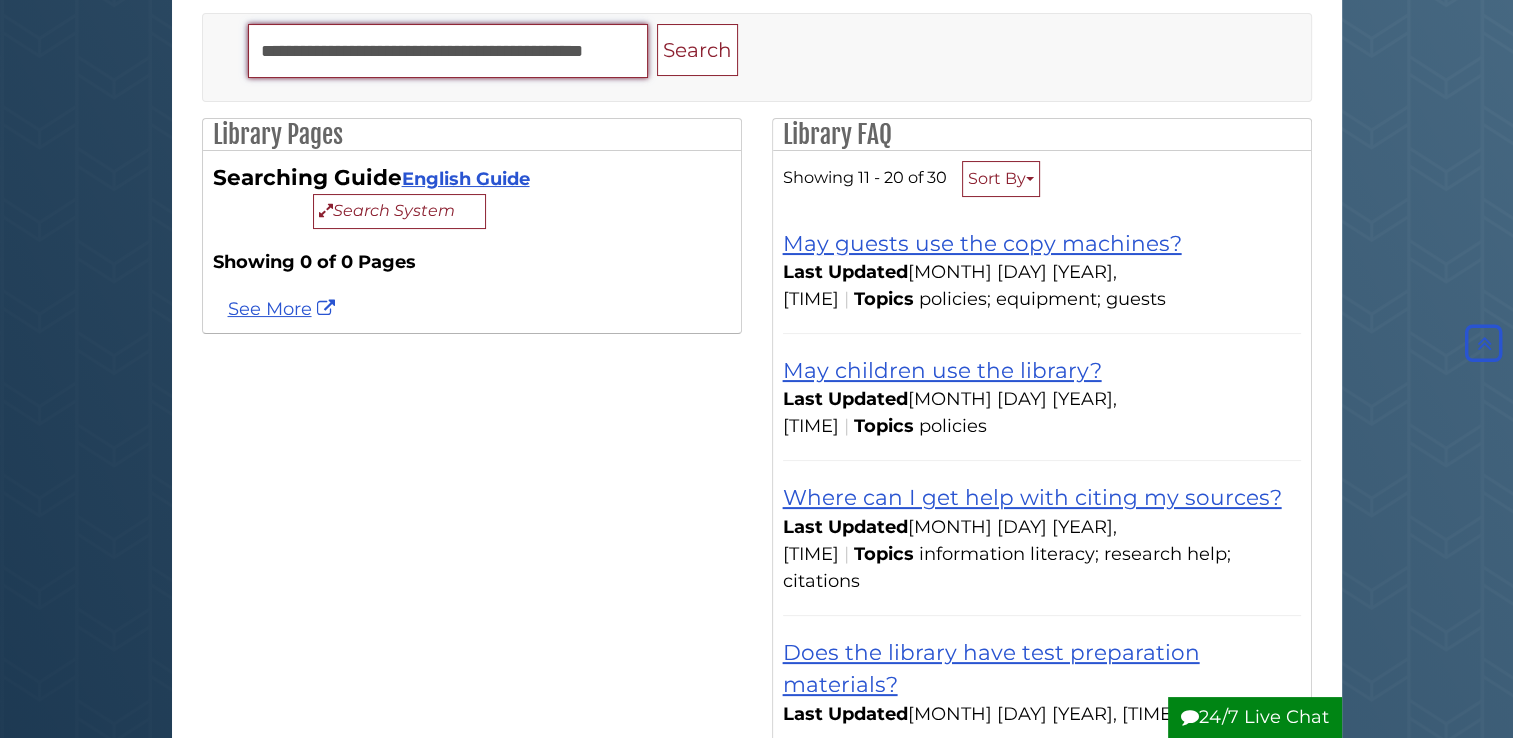 scroll, scrollTop: 0, scrollLeft: 56, axis: horizontal 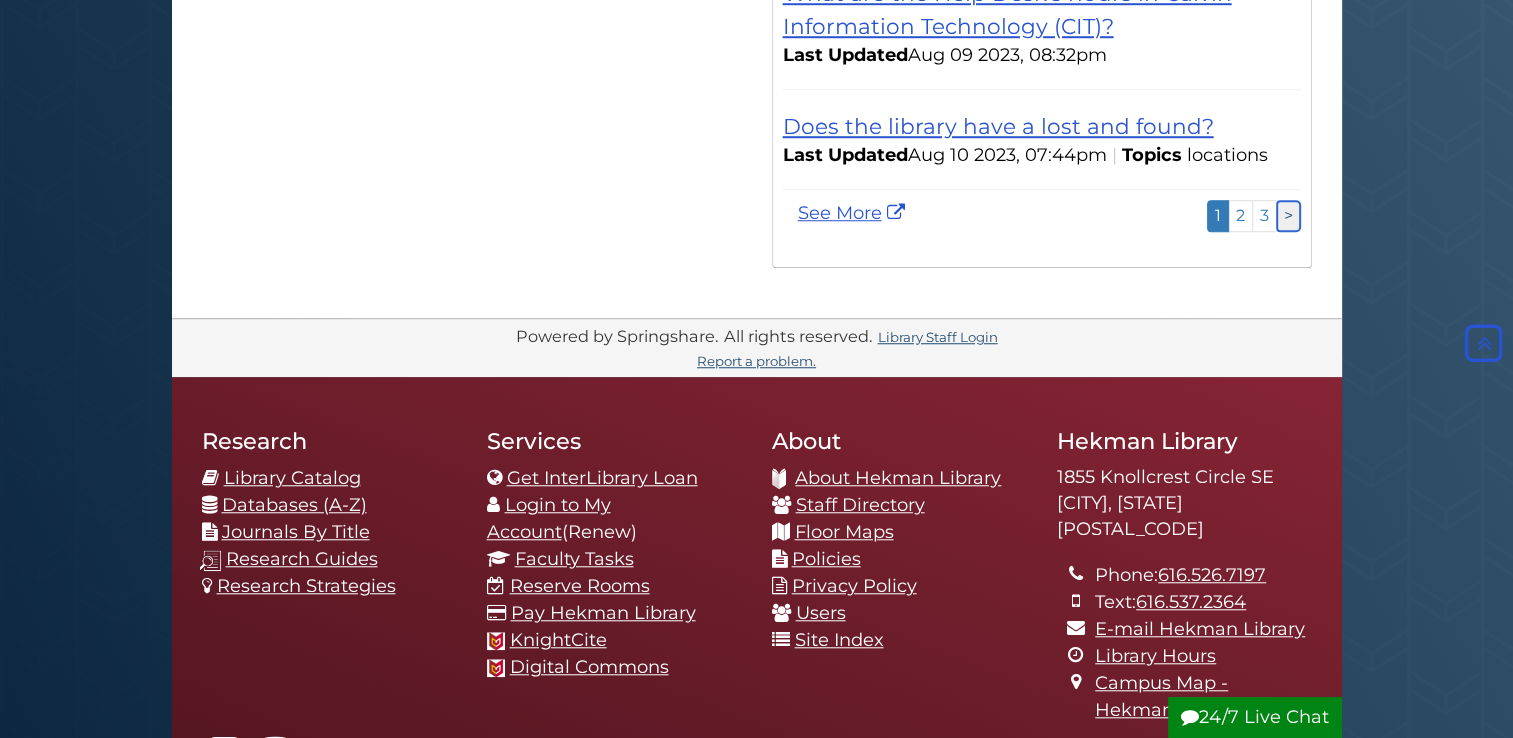 click on ">" at bounding box center [1288, 215] 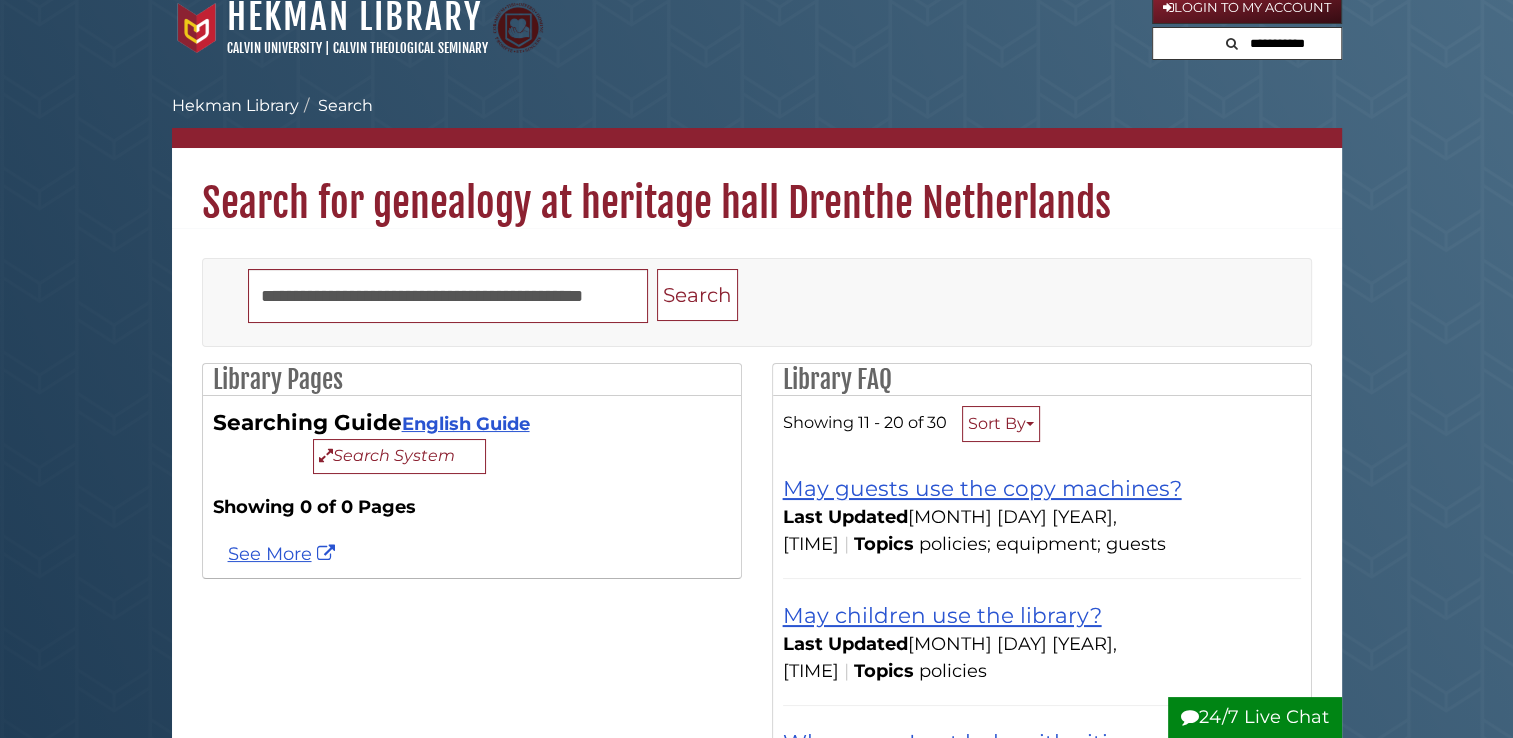 scroll, scrollTop: 19, scrollLeft: 0, axis: vertical 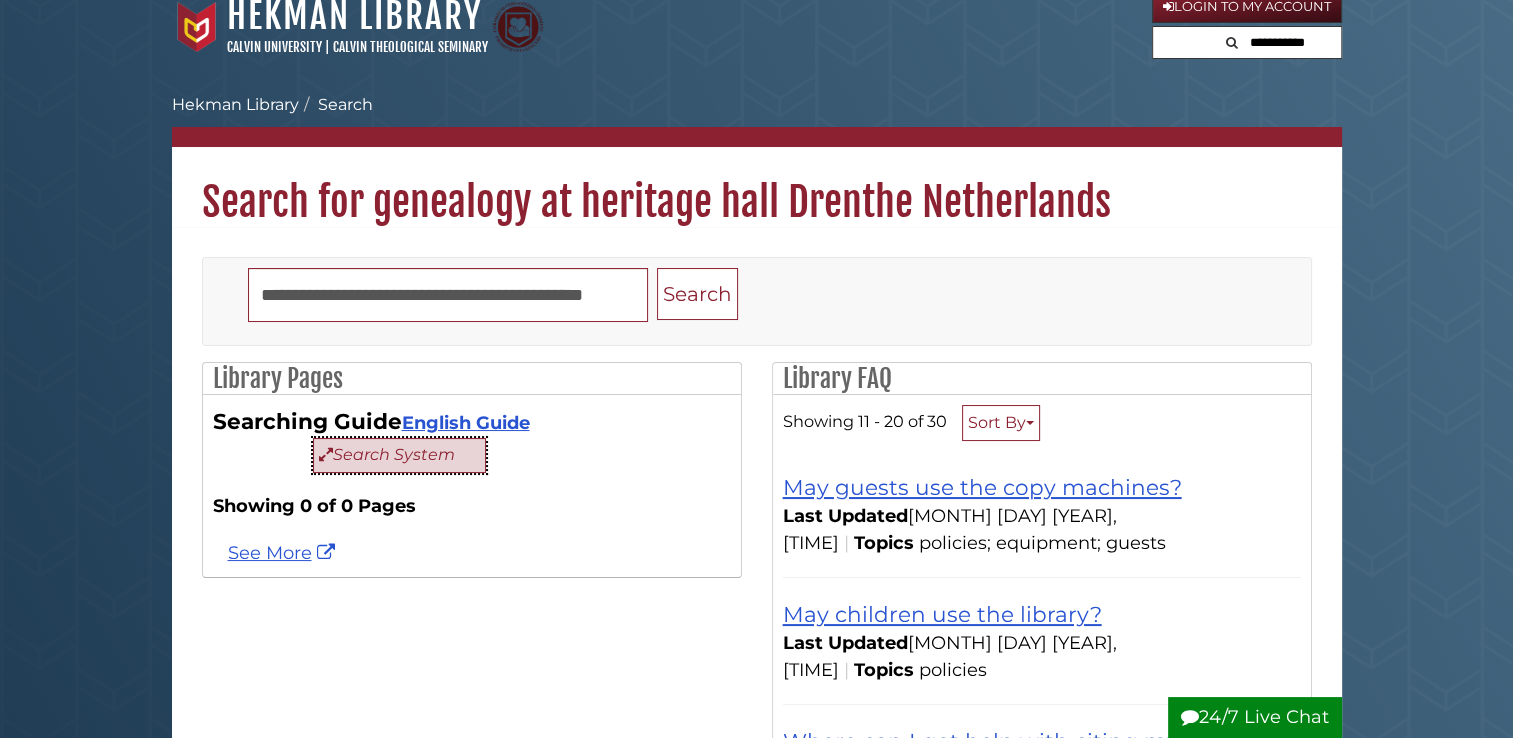 click on "Search System" at bounding box center [399, 455] 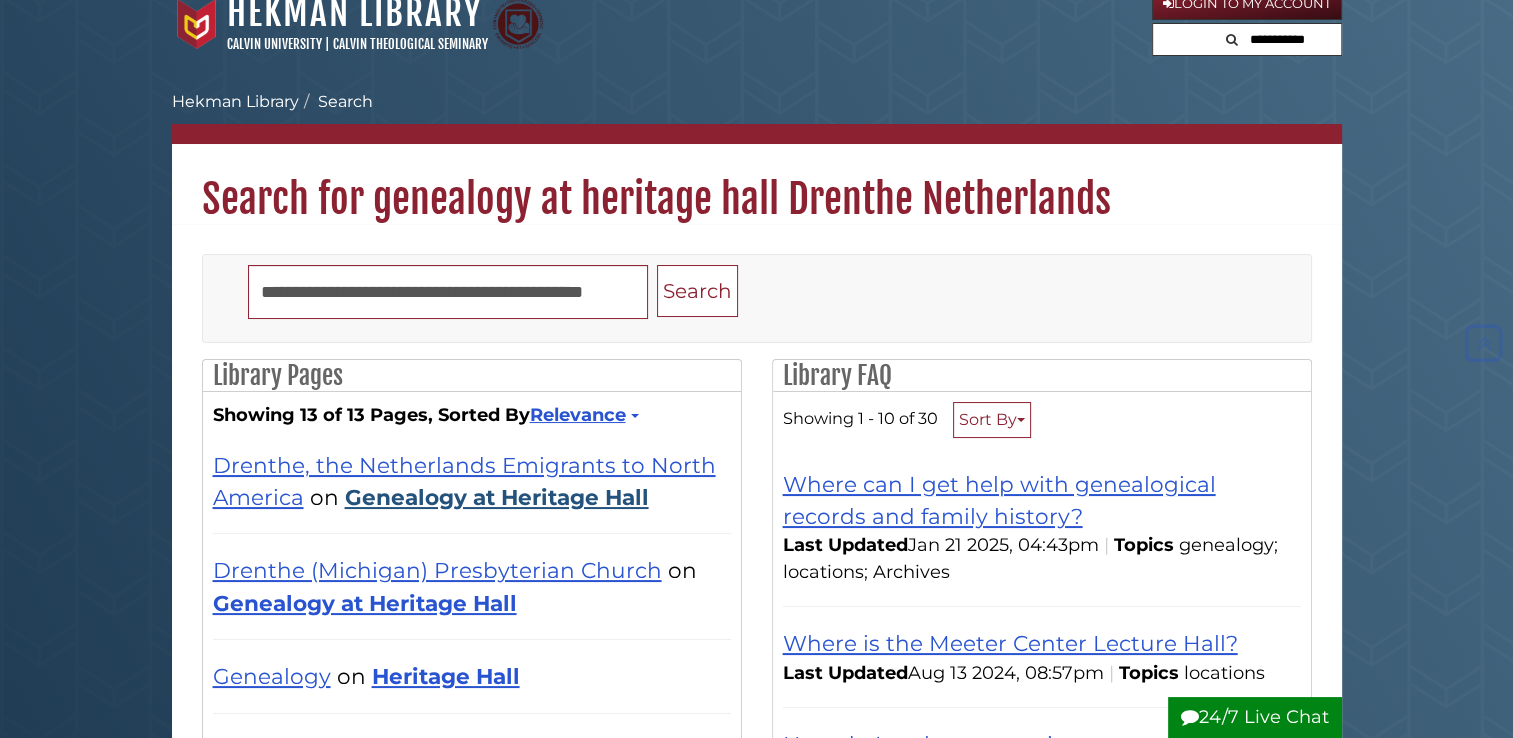scroll, scrollTop: 19, scrollLeft: 0, axis: vertical 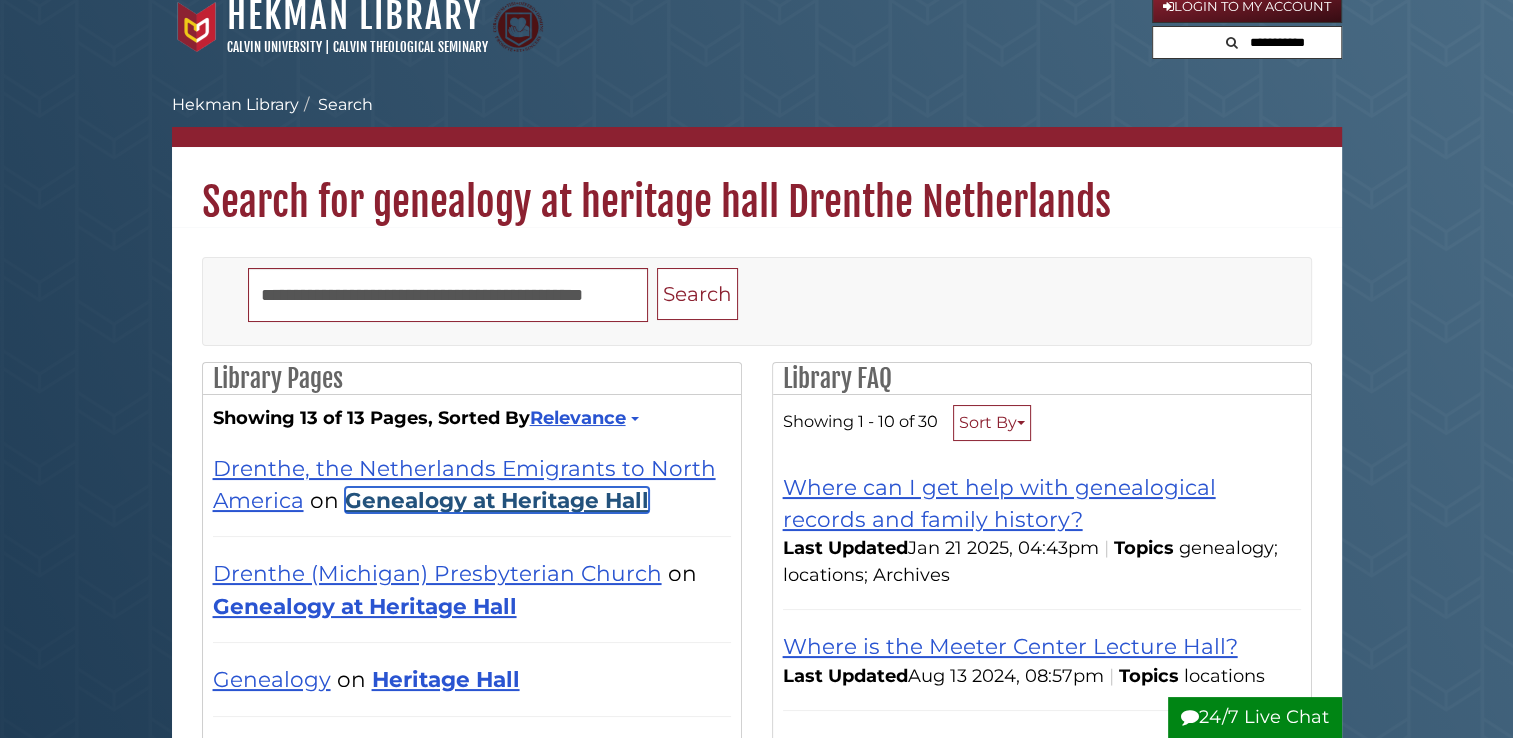 click on "Genealogy at Heritage Hall" at bounding box center (497, 500) 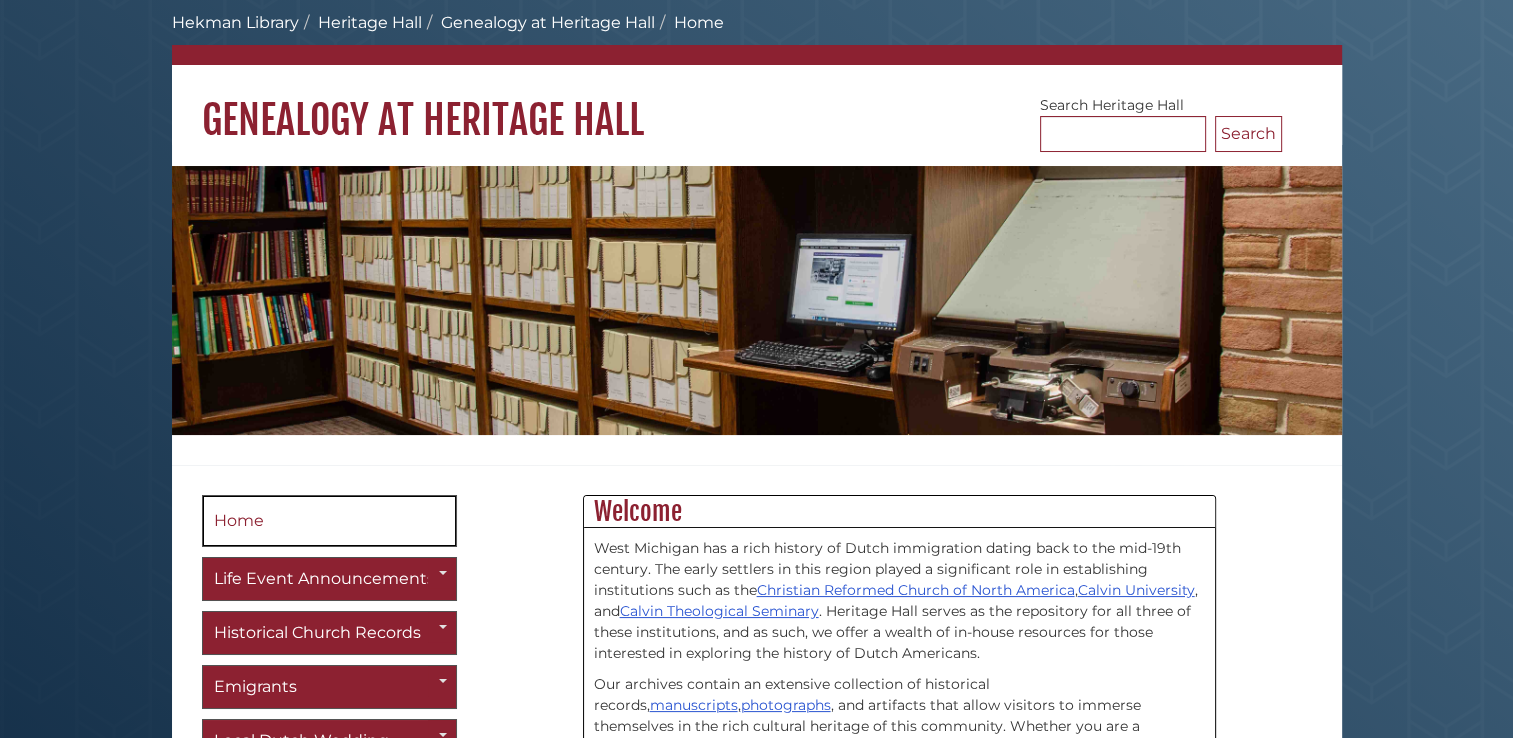 scroll, scrollTop: 78, scrollLeft: 0, axis: vertical 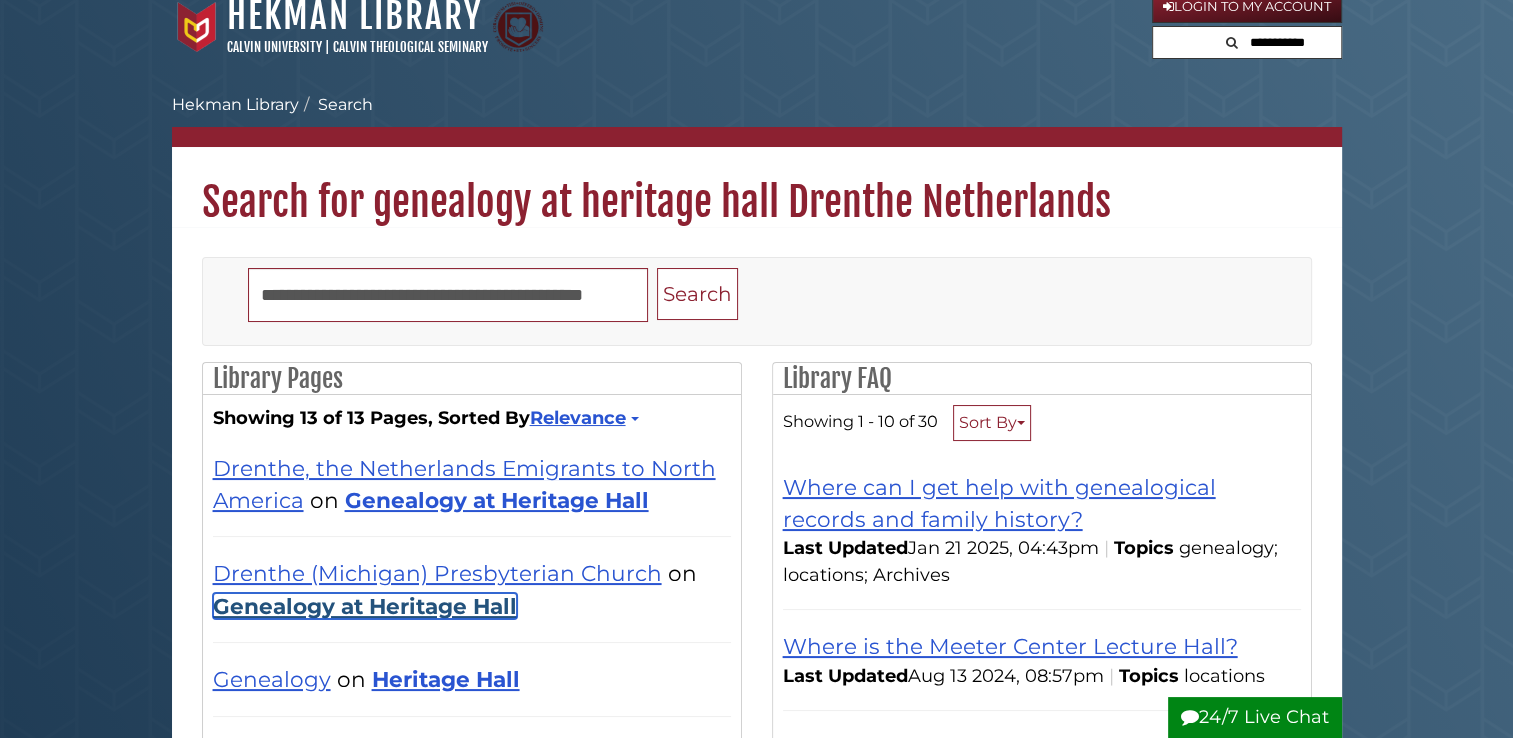 click on "Genealogy at Heritage Hall" at bounding box center (365, 606) 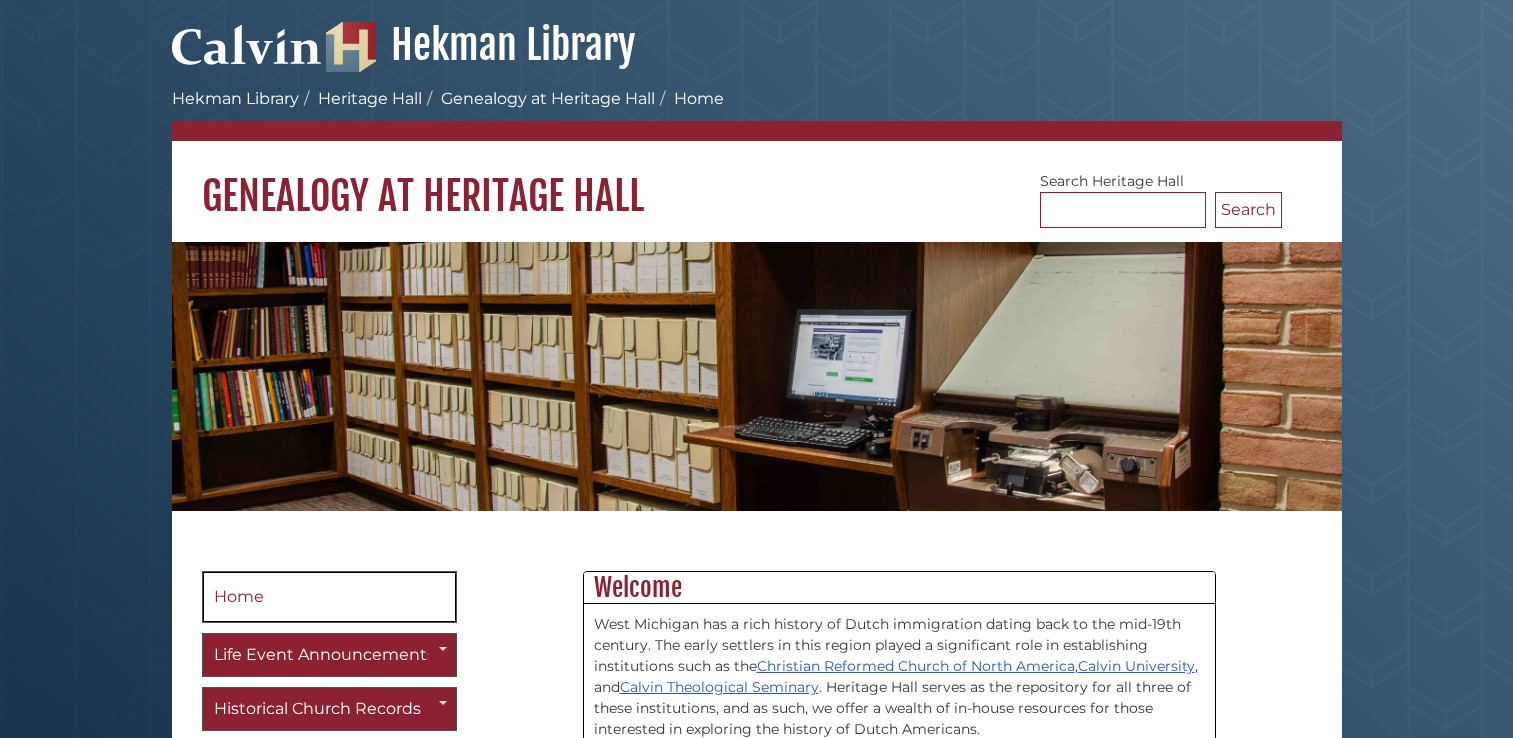 scroll, scrollTop: 0, scrollLeft: 0, axis: both 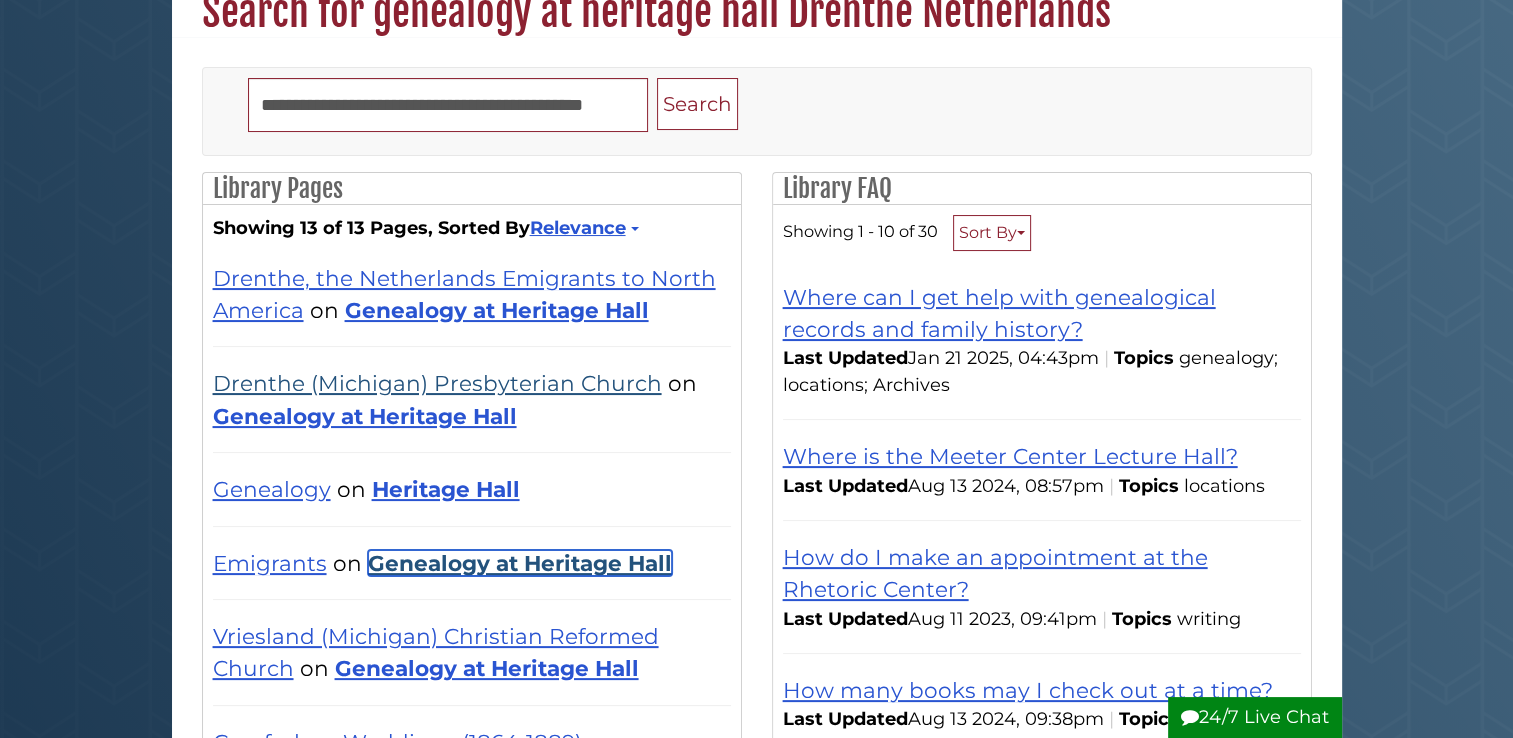 click on "Genealogy at Heritage Hall" at bounding box center (520, 563) 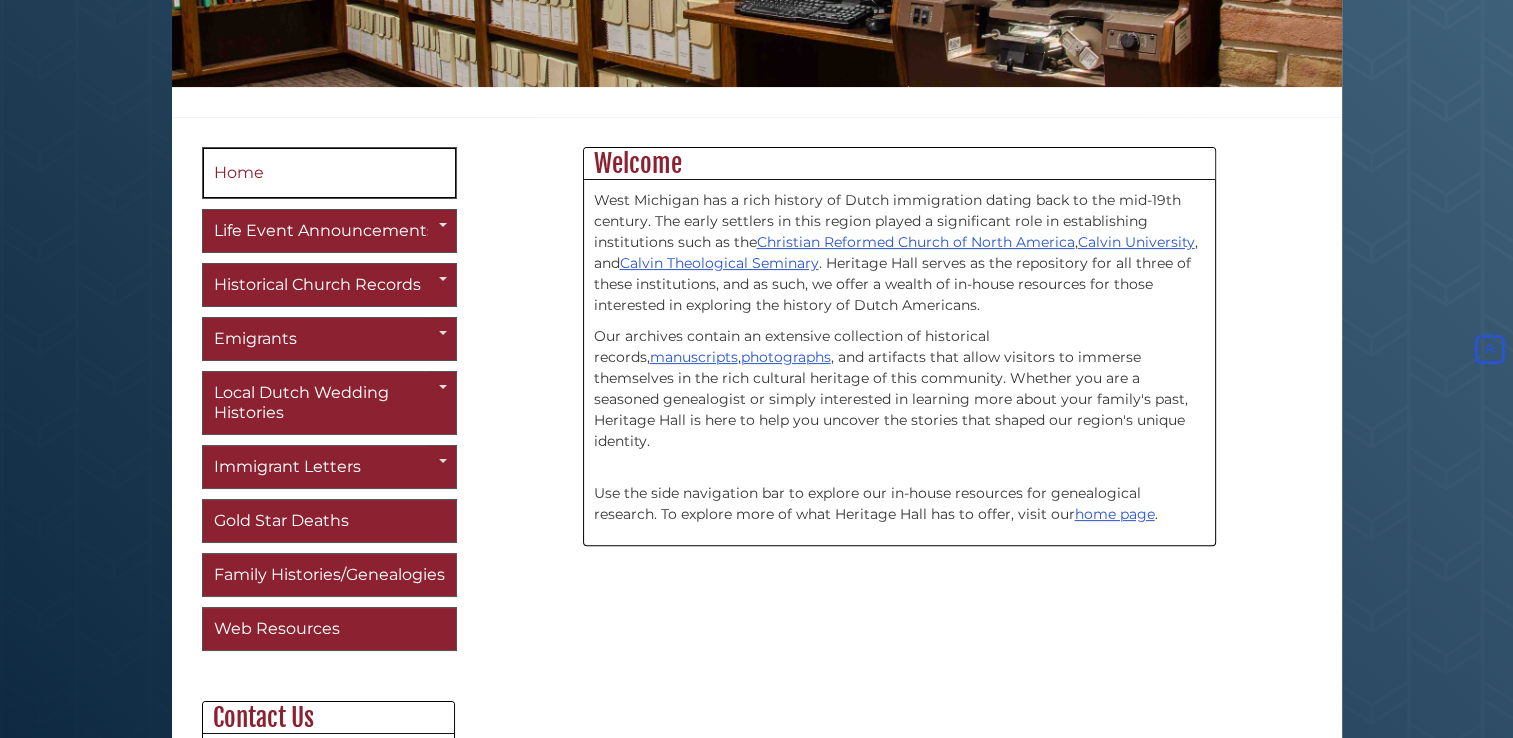 scroll, scrollTop: 424, scrollLeft: 0, axis: vertical 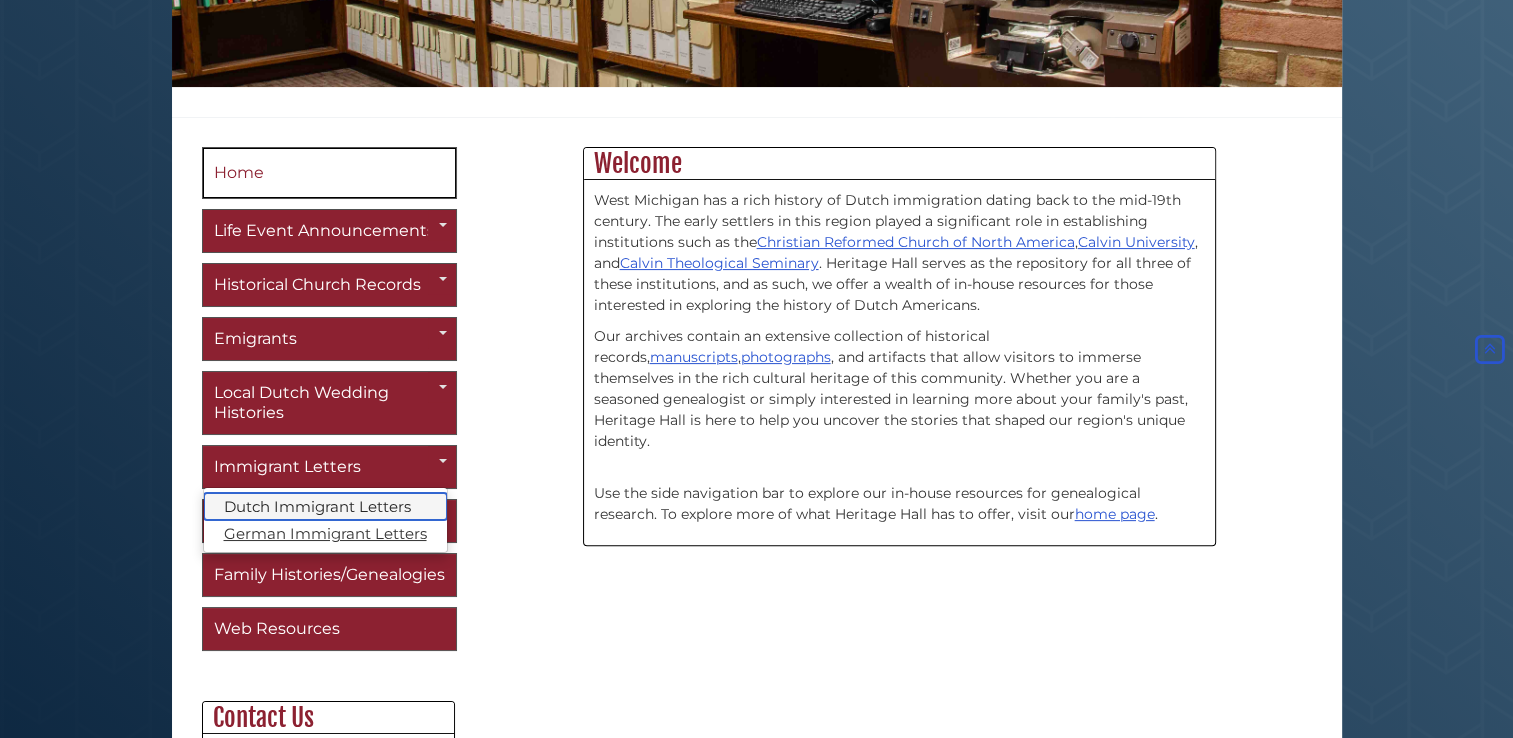 click on "Dutch Immigrant Letters" at bounding box center [325, 506] 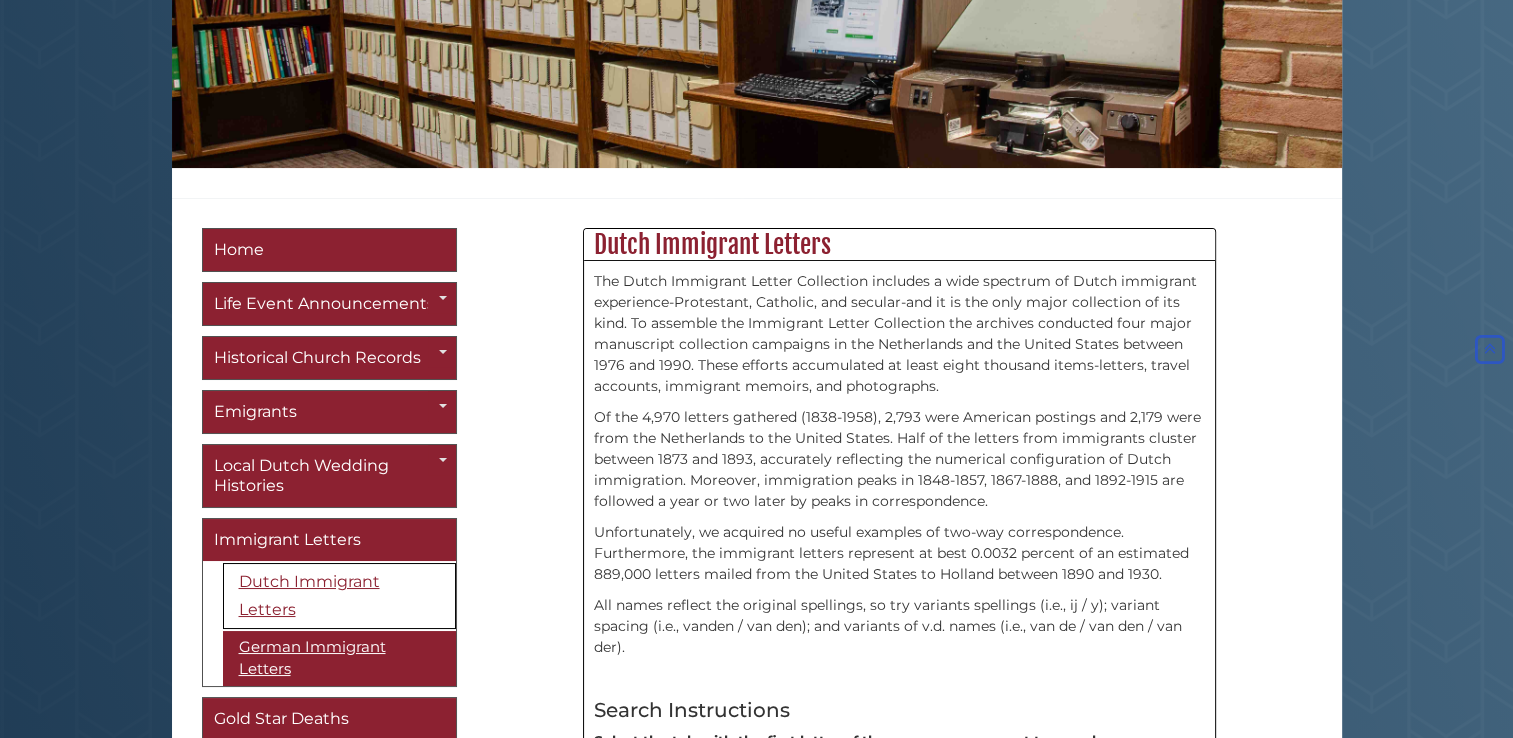 scroll, scrollTop: 344, scrollLeft: 0, axis: vertical 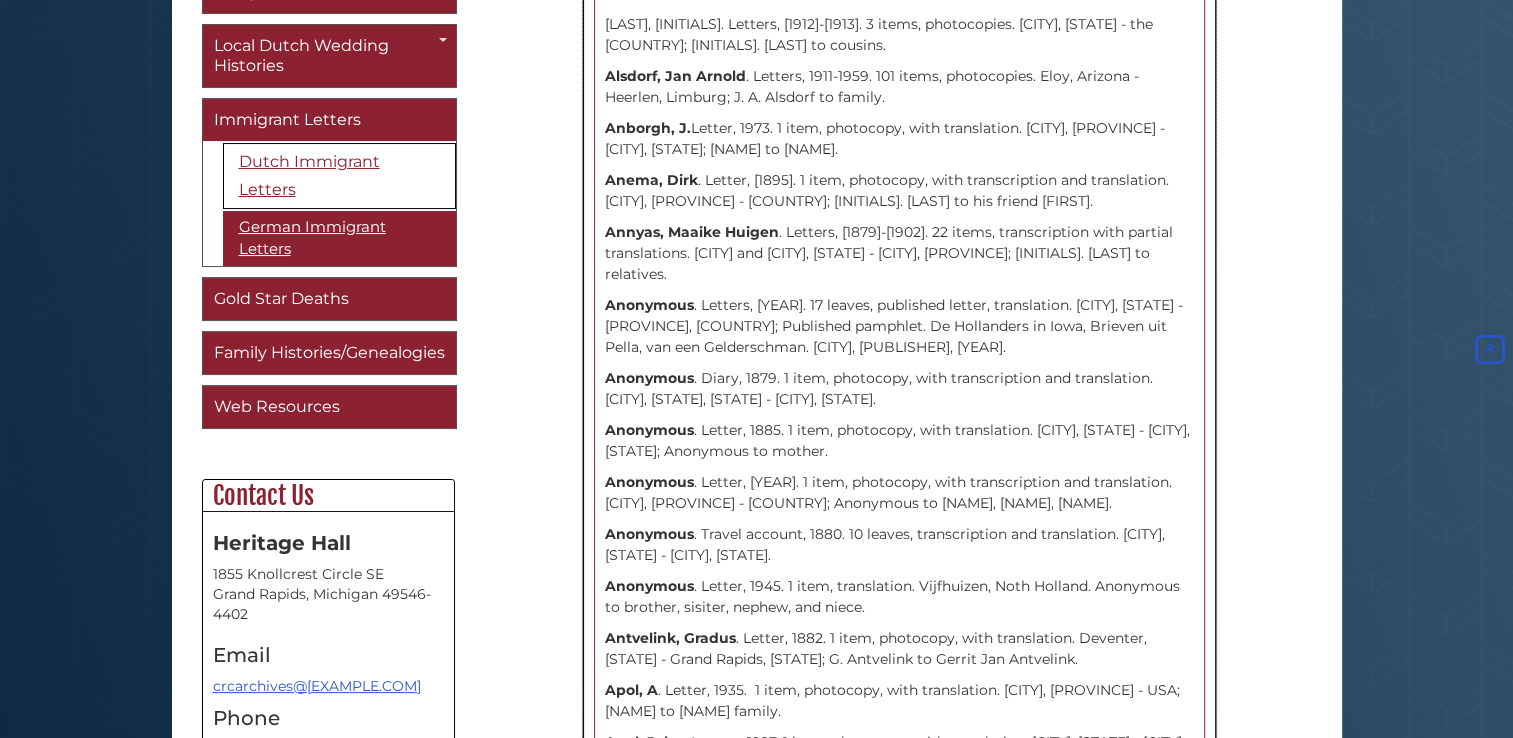 click on "[LAST NAME], [FIRST NAME] . Letter, 1945.  1 item, photocopy. [CITY], [PROVINCE] - [CITY], [STATE]; [FIRST NAME] [LAST NAME] to [NAME].
[LAST NAME], [FIRST NAME] . Letter, 1977. 1 item, photocopy, with translation. [CITY], [PROVINCE] - [CITY], [STATE]; [FIRST NAME] [LAST NAME] to [NAME].
[LAST NAME], [FIRST NAME]  Letter, 1928. 1 item, photocopy, with translation. [CITY], [PROVINCE] - [CITY], [STATE]; [FIRST NAME] [LAST NAME] to [NAME].
[LAST NAME], [FIRST NAME] . Letters, 1952-1955.  5 items, photocopies. [CITY], [PROVINCE] - [CITY], [STATE]; [FIRST NAME] [LAST NAME] to [NAME].
[LAST NAME], [FIRST NAME] [LAST NAME] . Letter, 1882. 1 item, photocopy, with transcription and translation. [CITY], [STATE] - [CITY], [PROVINCE]; [FIRST NAME] [LAST NAME] to [NAME].
[LAST NAME], [FIRST NAME] [LAST NAME] . Letters, 1961-1962. 51 items, photocopies. [CITY], [STATE] - [CITY], [PROVINCE]; [FIRST NAME] [LAST NAME] to family.
[LAST NAME] . Letter, 1945. 1 item, photocopy, with translation. [CITY], [PROVINCE] - USA; [NAME] to his brother and sister-in-law.
[LAST NAME], [FIRST NAME]" at bounding box center (899, 368) 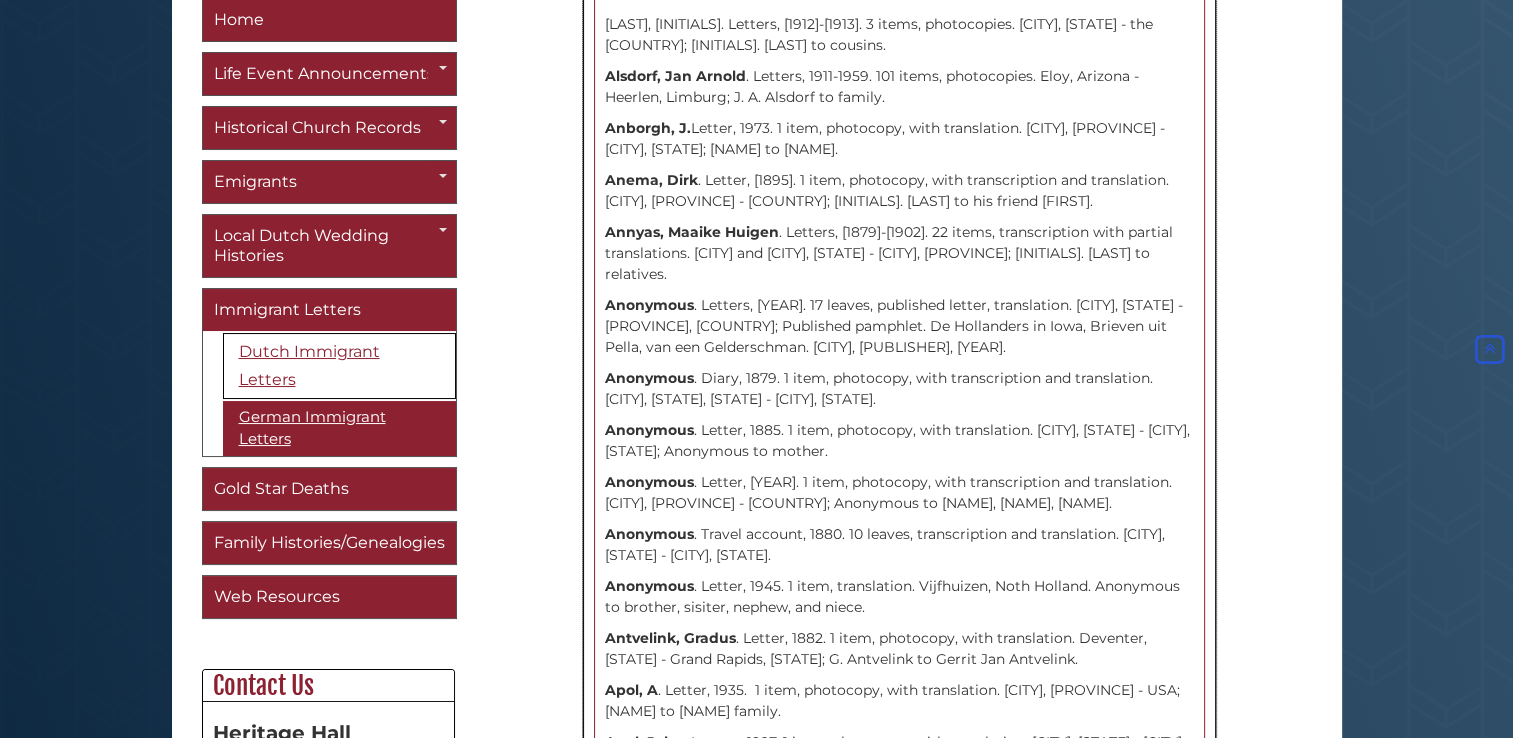 scroll, scrollTop: 0, scrollLeft: 0, axis: both 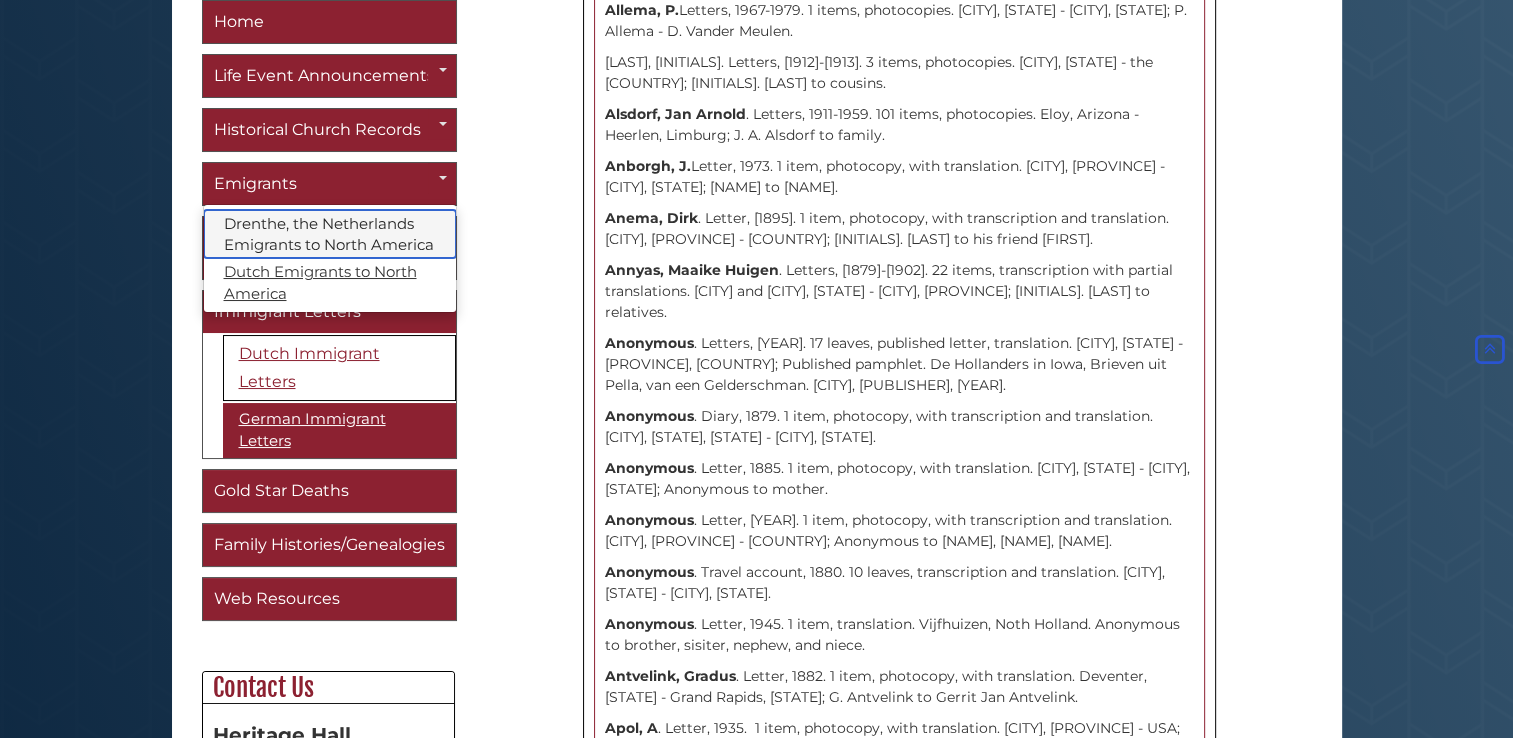 click on "Drenthe, the Netherlands Emigrants to North America" at bounding box center (330, 234) 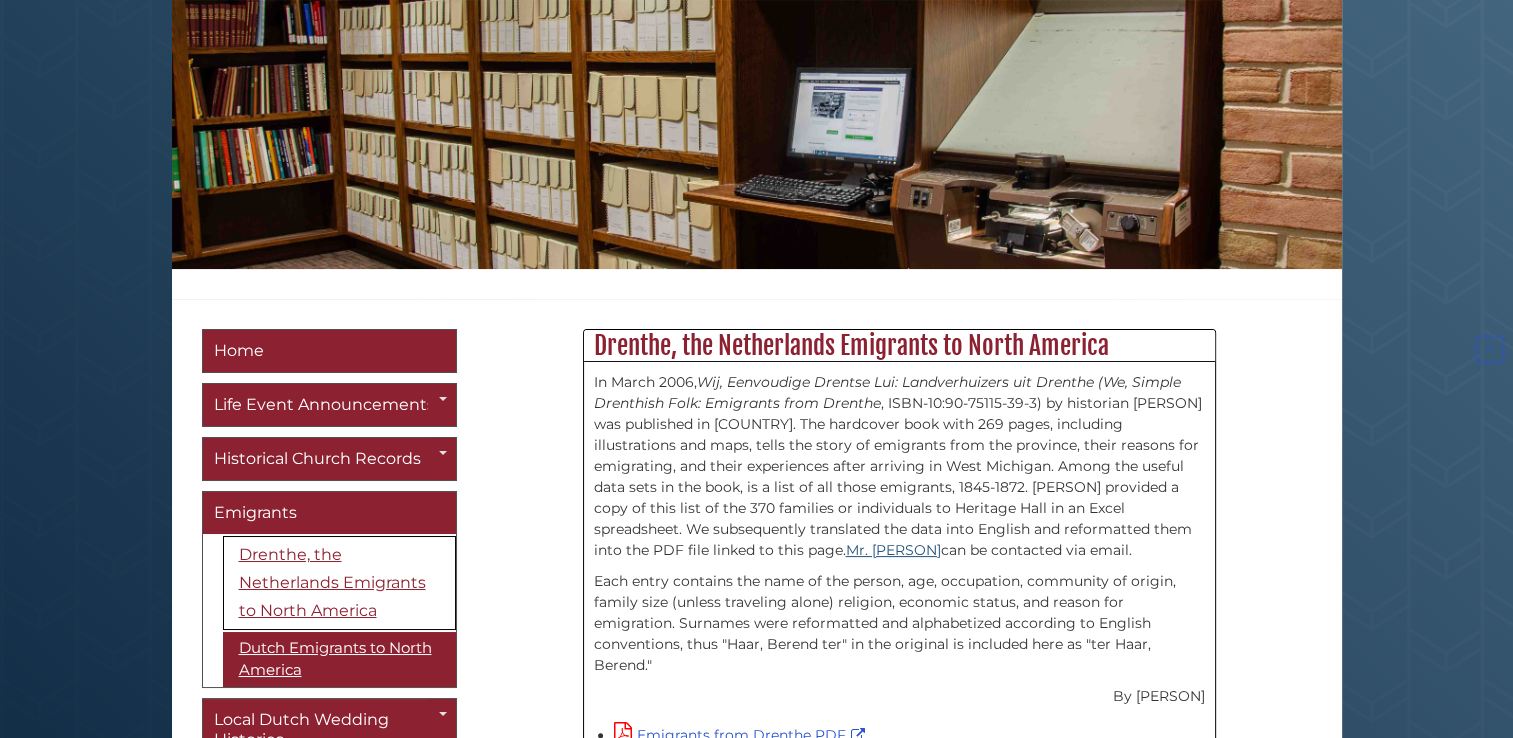 scroll, scrollTop: 244, scrollLeft: 0, axis: vertical 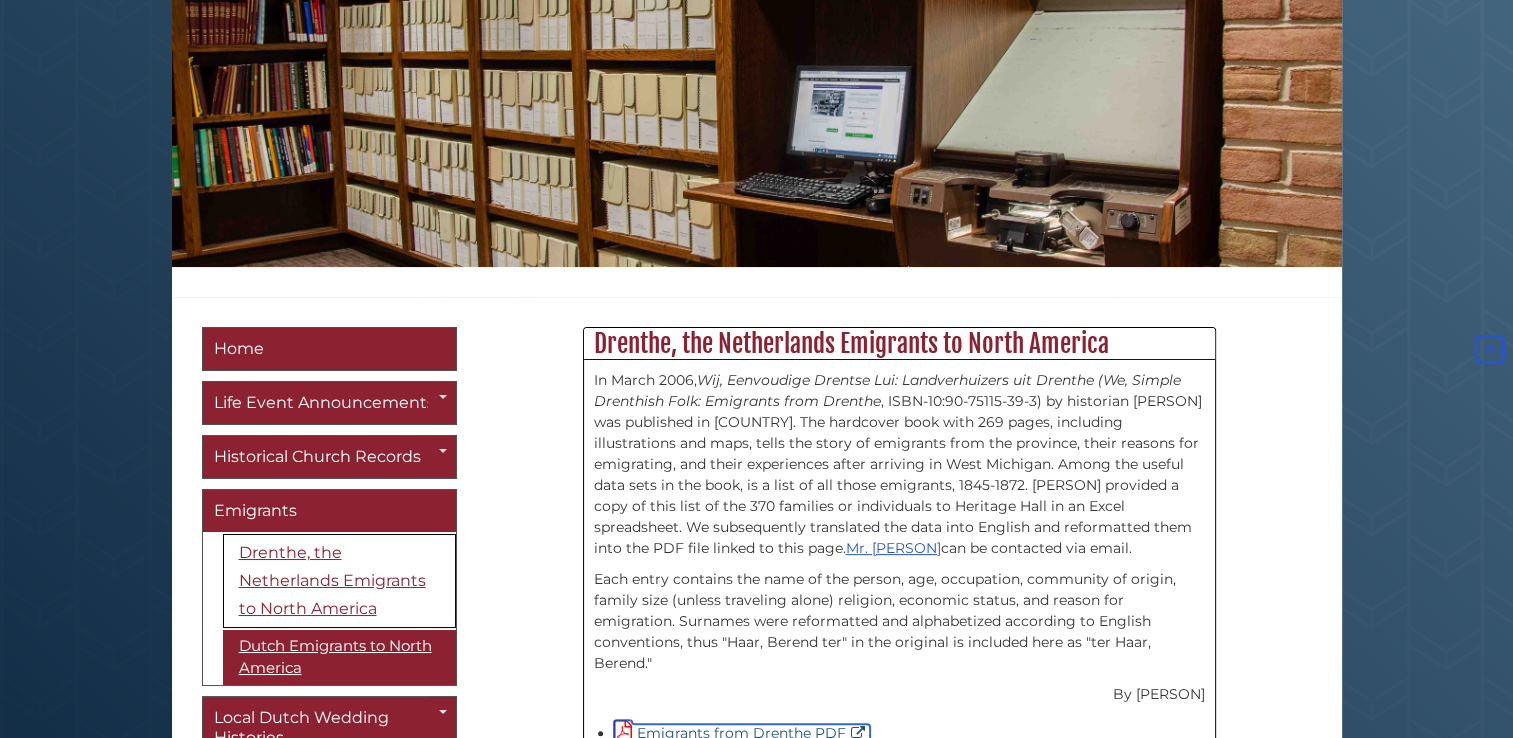 click on "Emigrants from Drenthe PDF" at bounding box center (742, 733) 